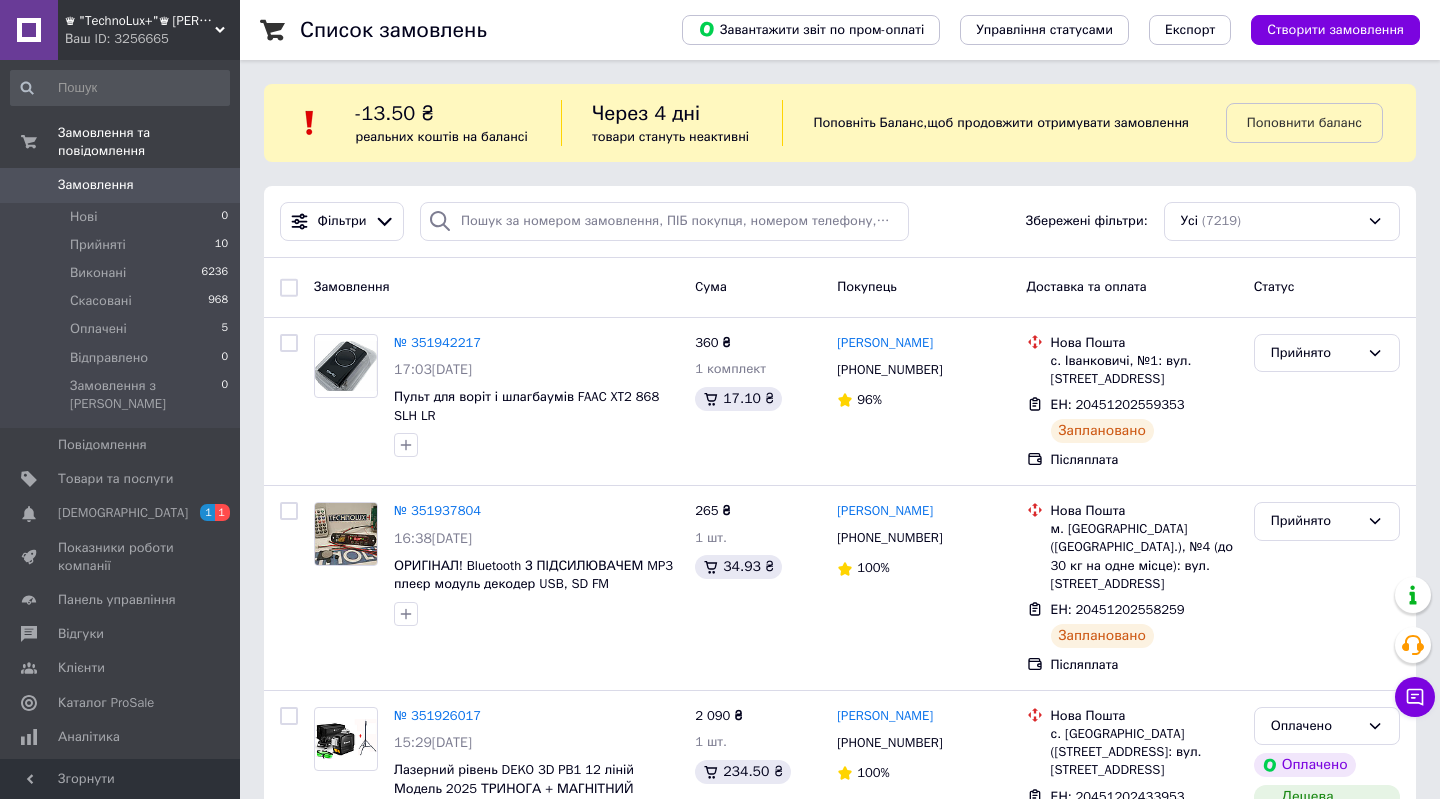 scroll, scrollTop: 0, scrollLeft: 0, axis: both 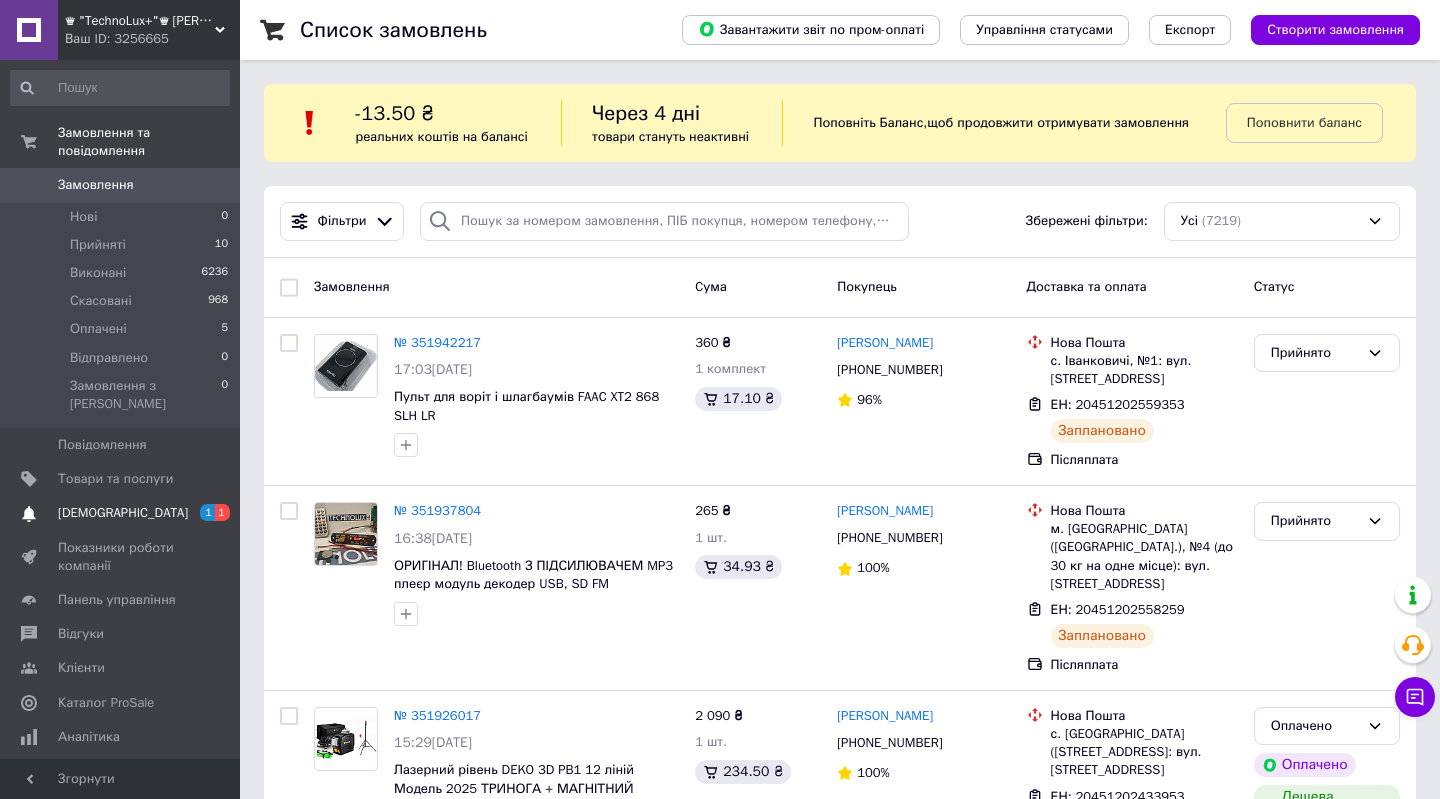 click on "[DEMOGRAPHIC_DATA] 1 1" at bounding box center (120, 513) 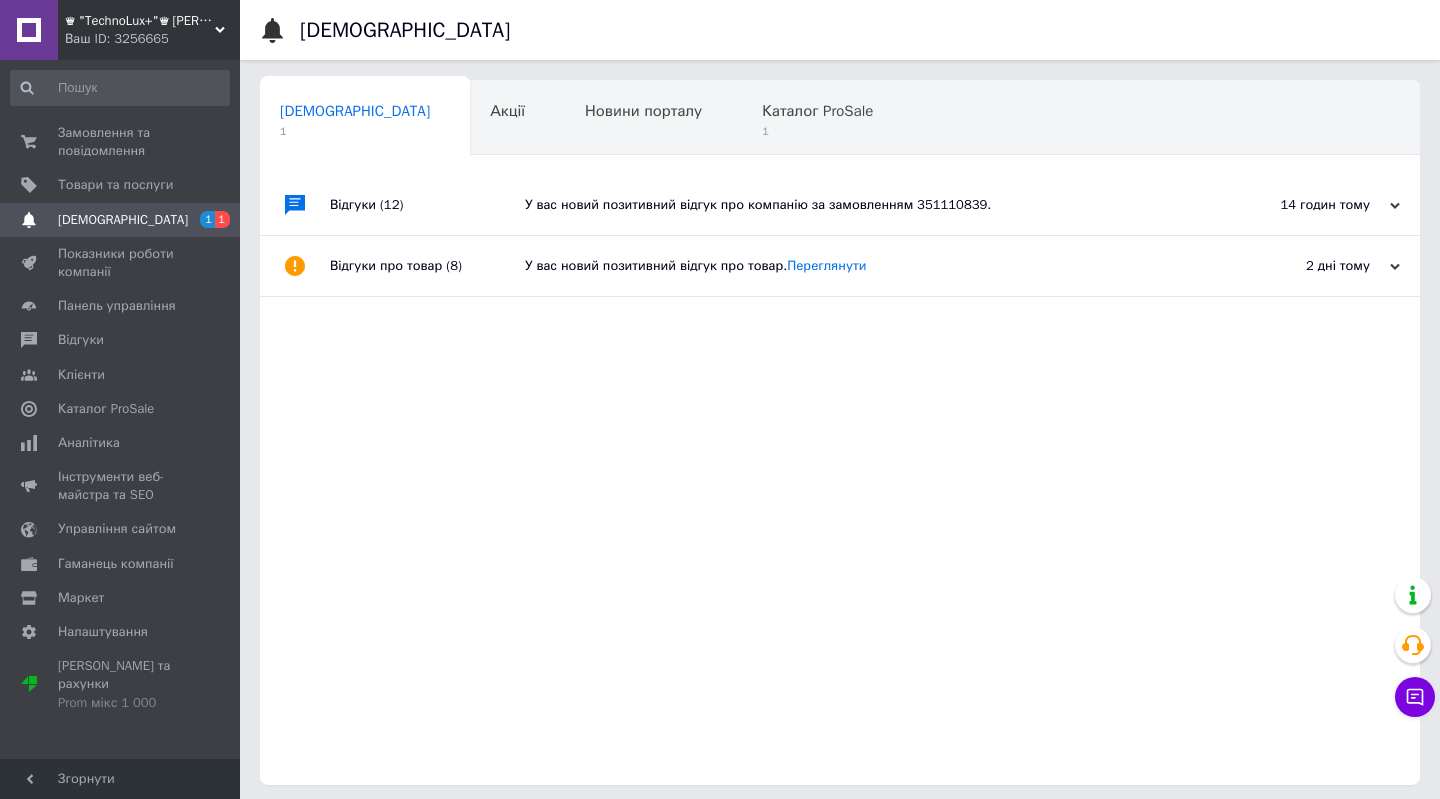 click on "У вас новий позитивний відгук про компанію за замовленням 351110839." at bounding box center (862, 205) 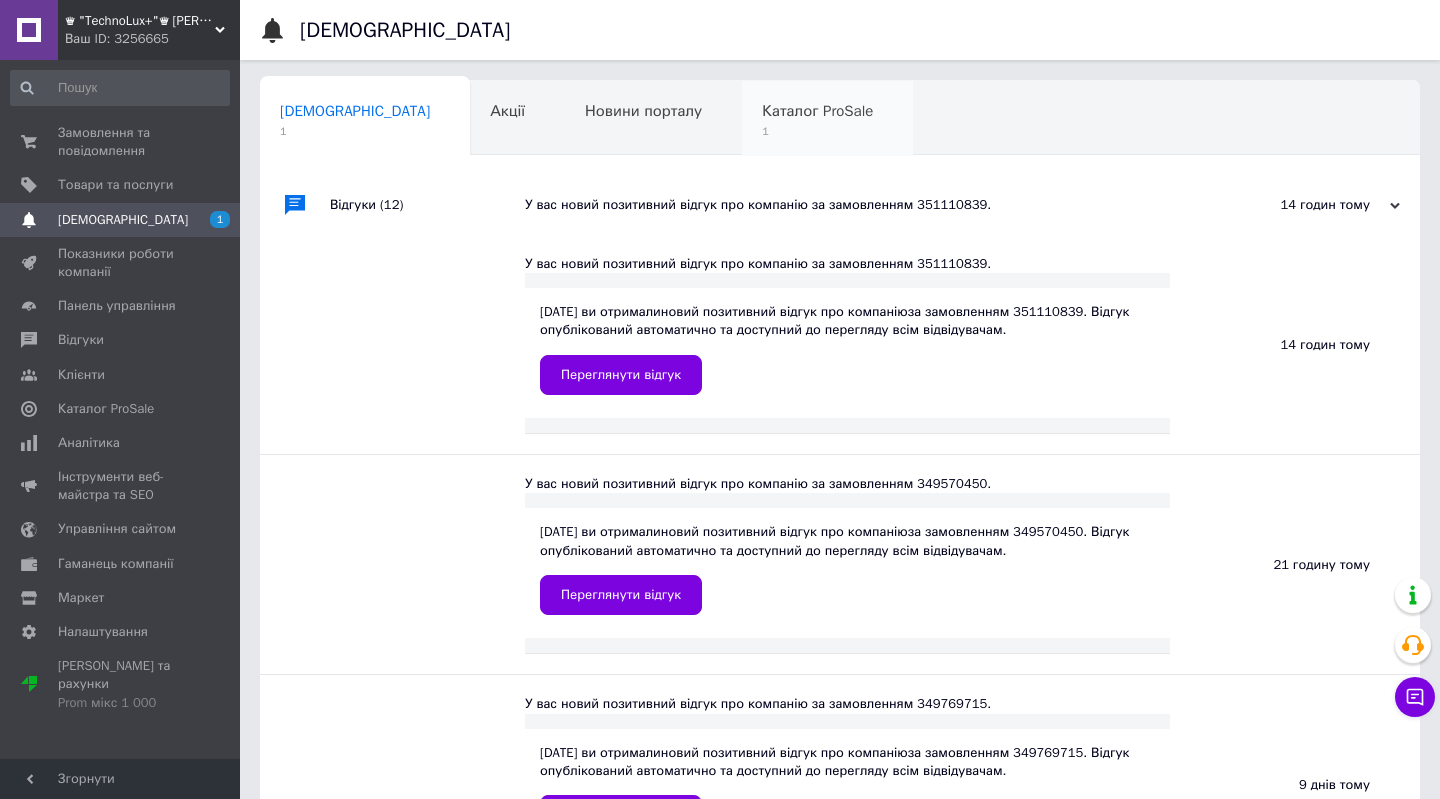 click on "1" at bounding box center (817, 131) 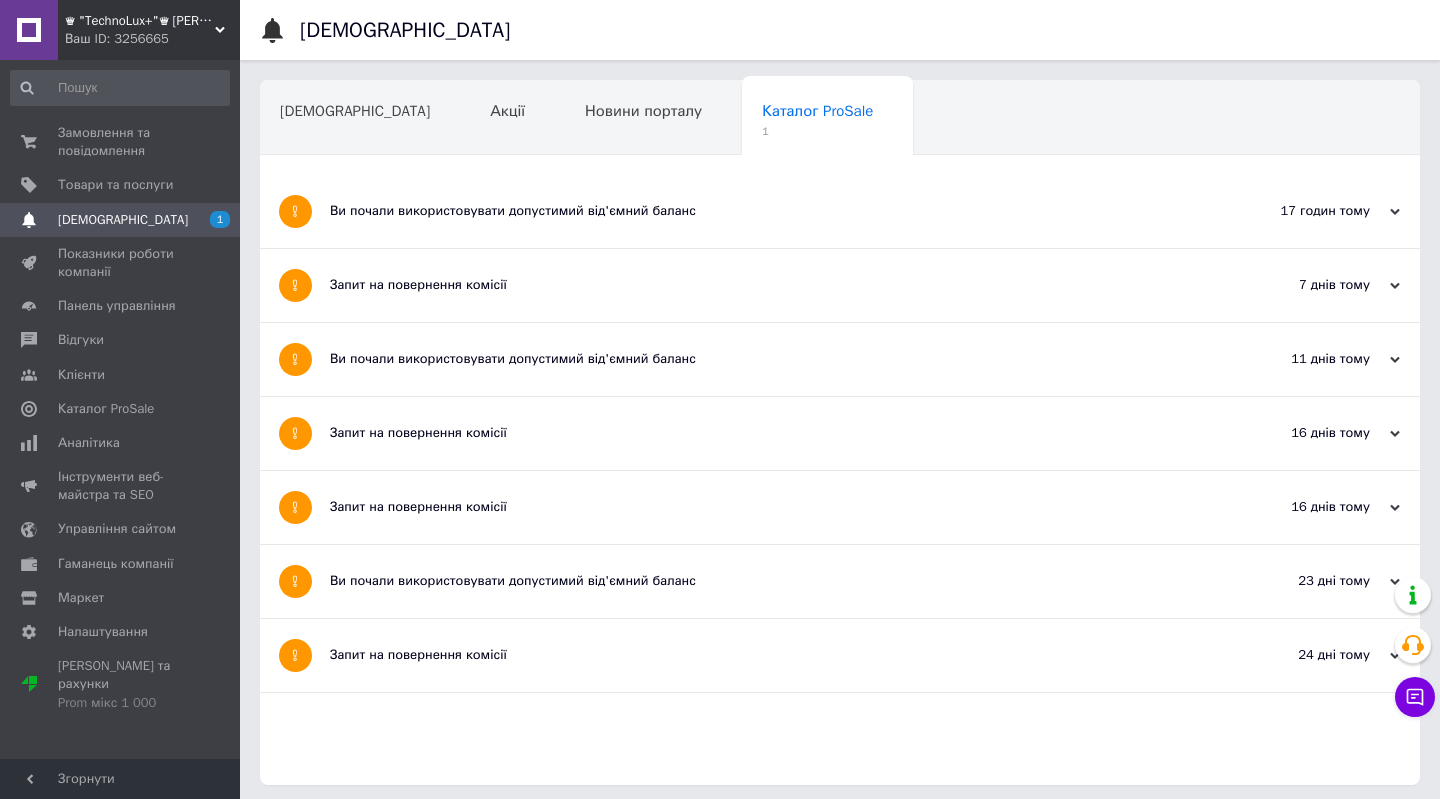 click on "Новини порталу" at bounding box center [643, 111] 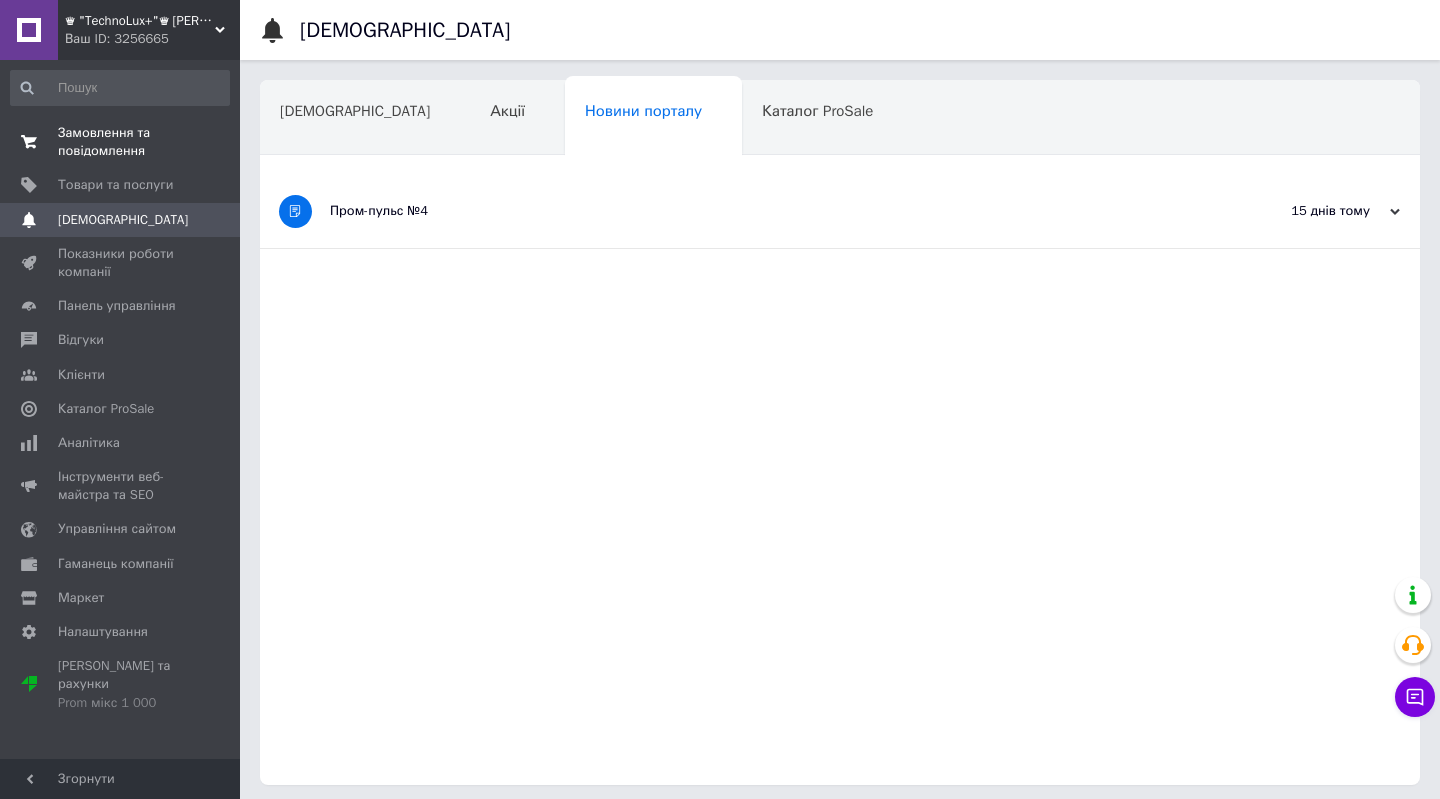 click on "Замовлення та повідомлення" at bounding box center (121, 142) 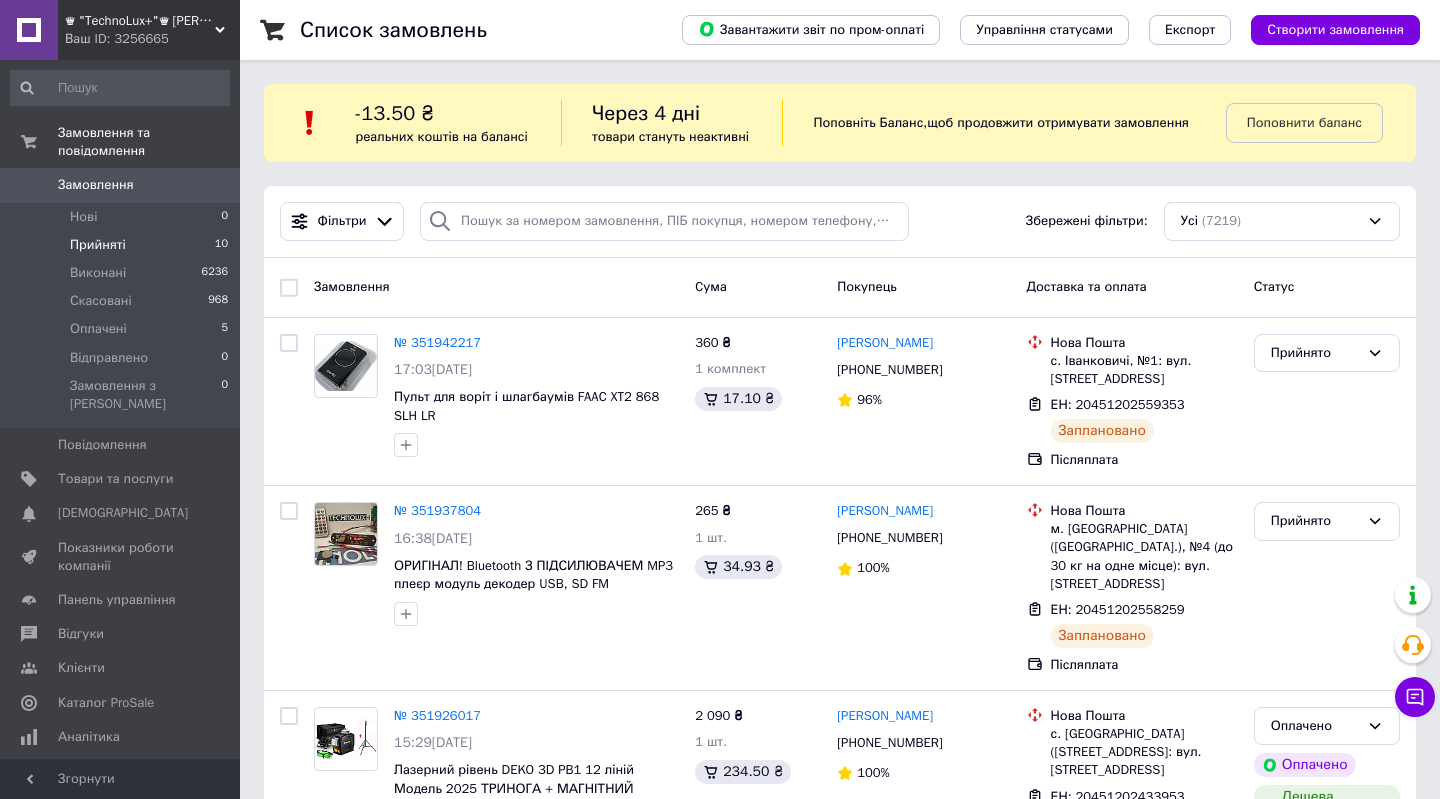 click on "Прийняті" at bounding box center [98, 245] 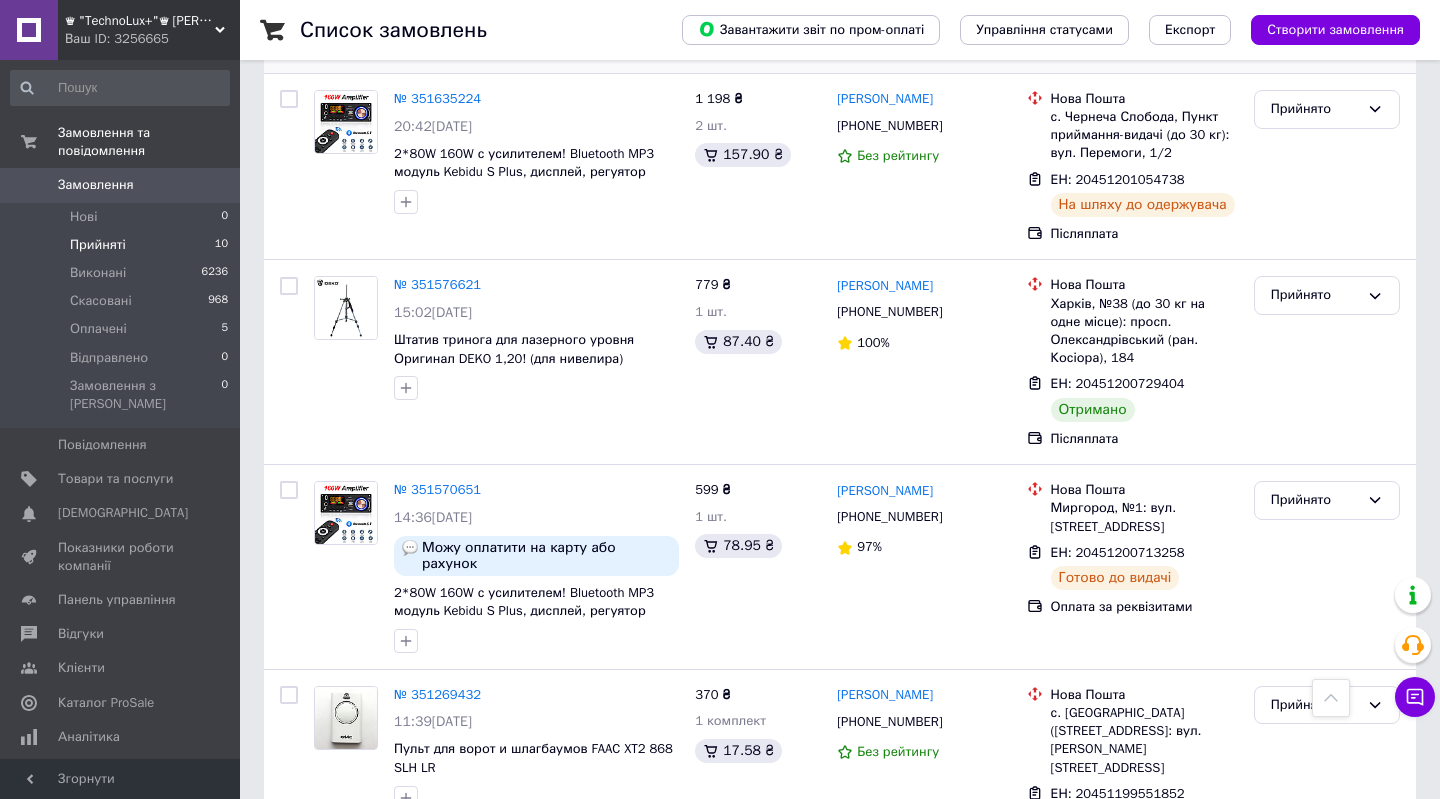 scroll, scrollTop: 936, scrollLeft: 0, axis: vertical 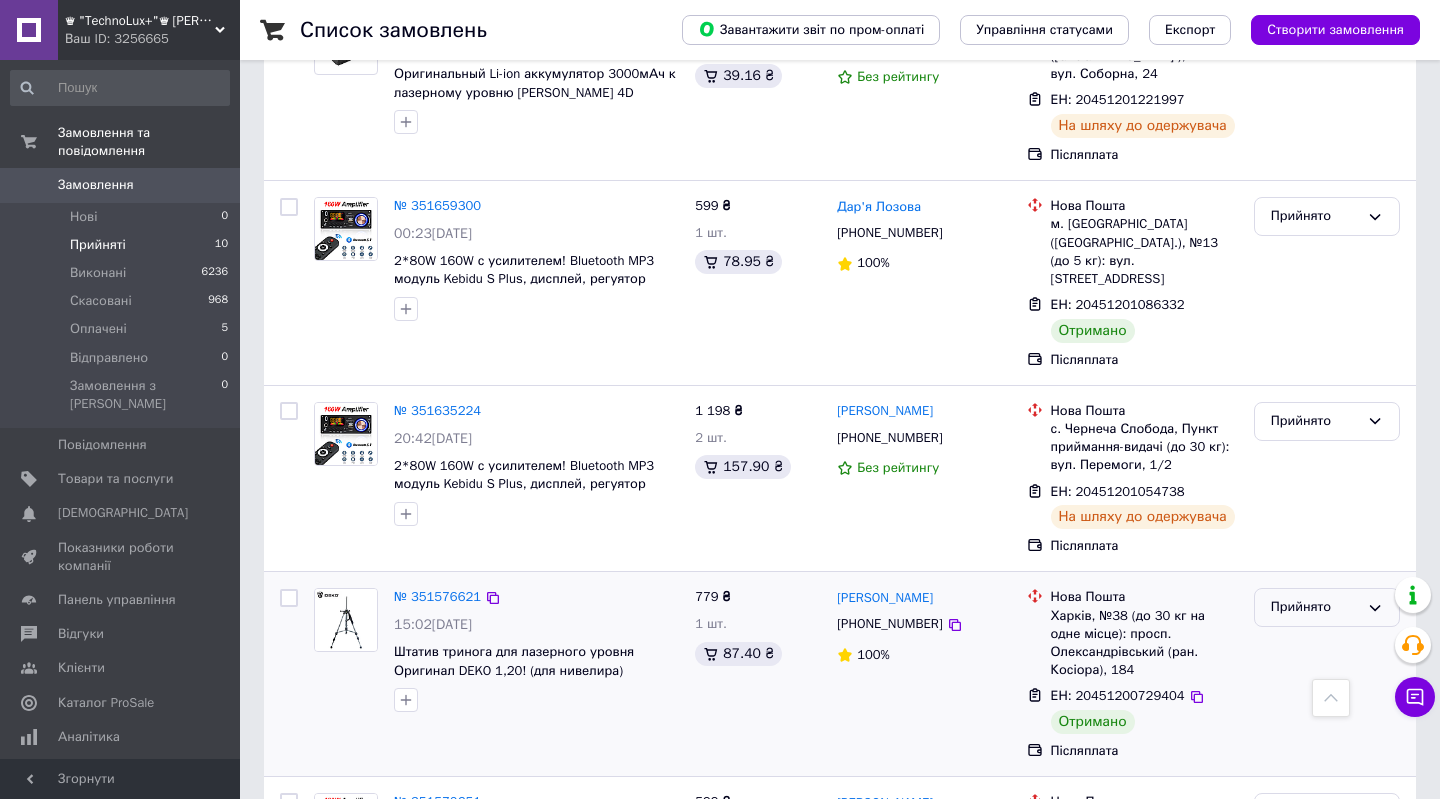 click on "Прийнято" at bounding box center (1315, 607) 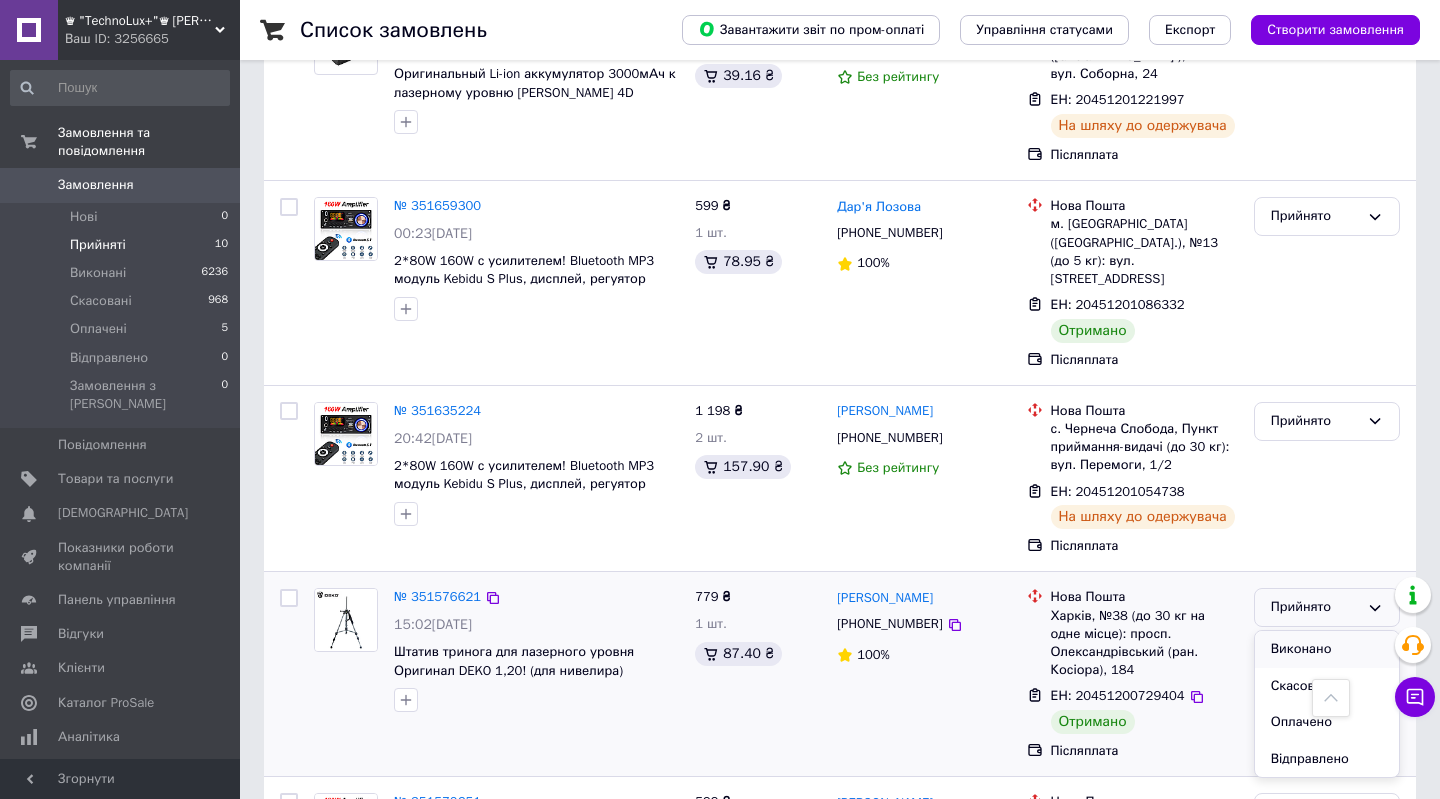 click on "Виконано" at bounding box center [1327, 649] 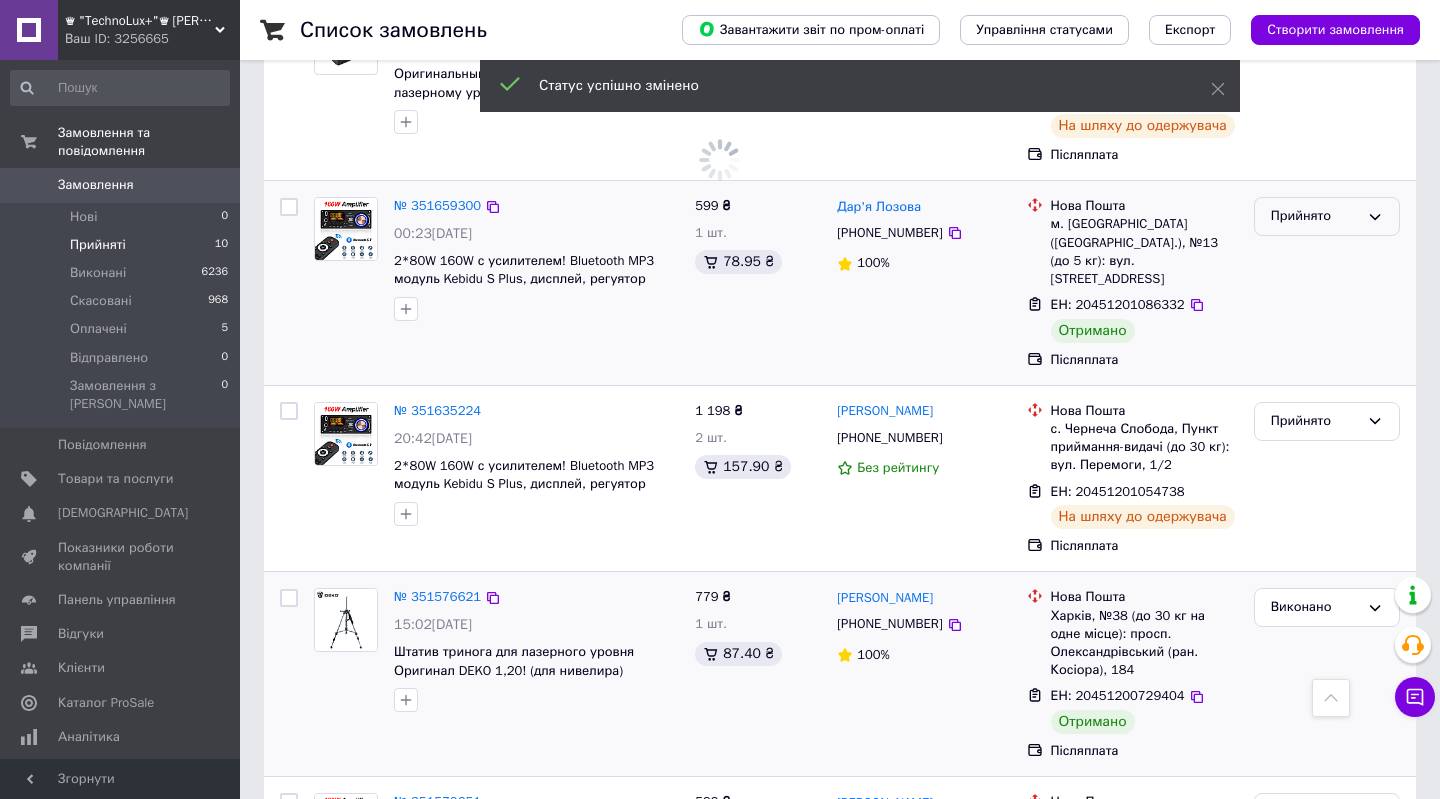 click on "Прийнято" at bounding box center [1315, 216] 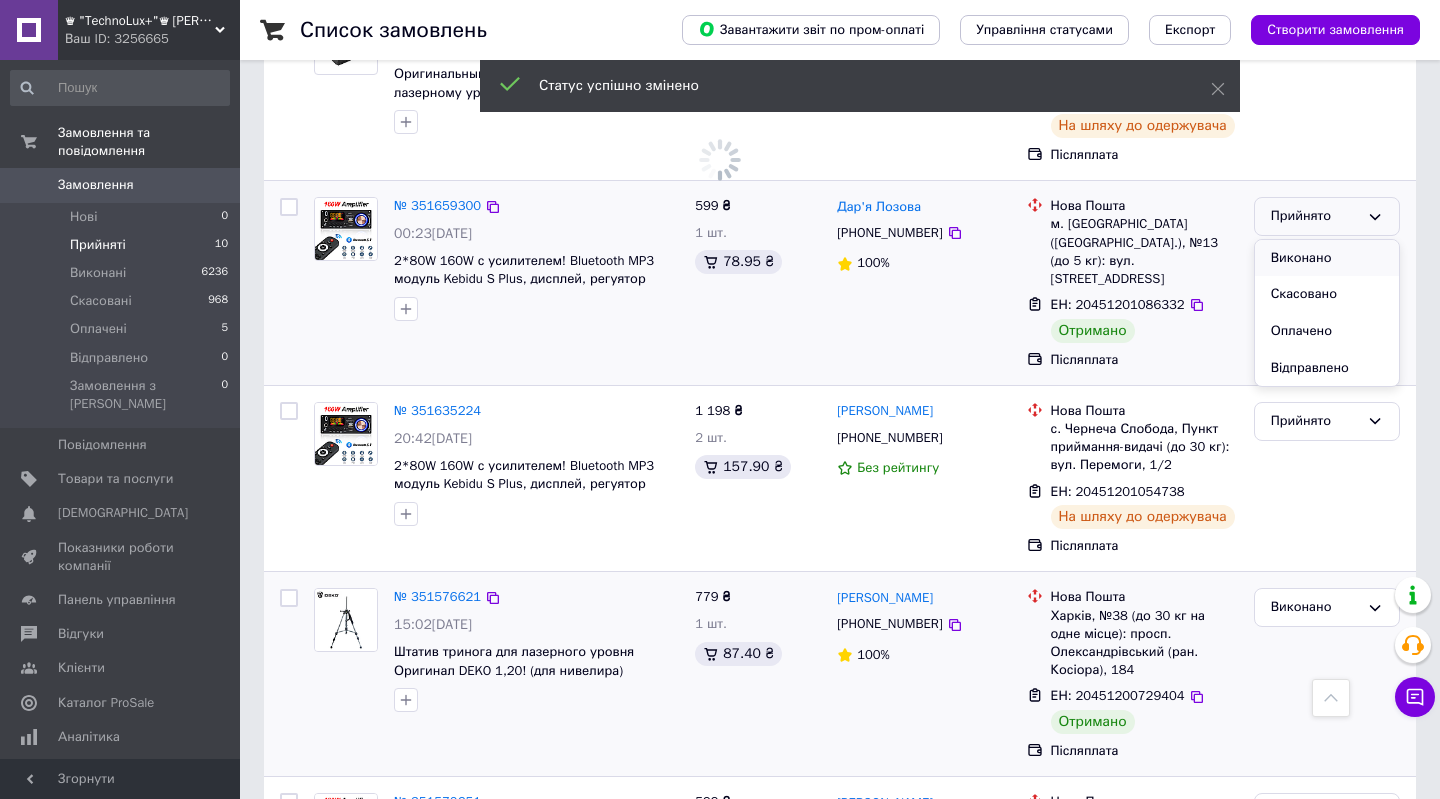 click on "Виконано" at bounding box center (1327, 258) 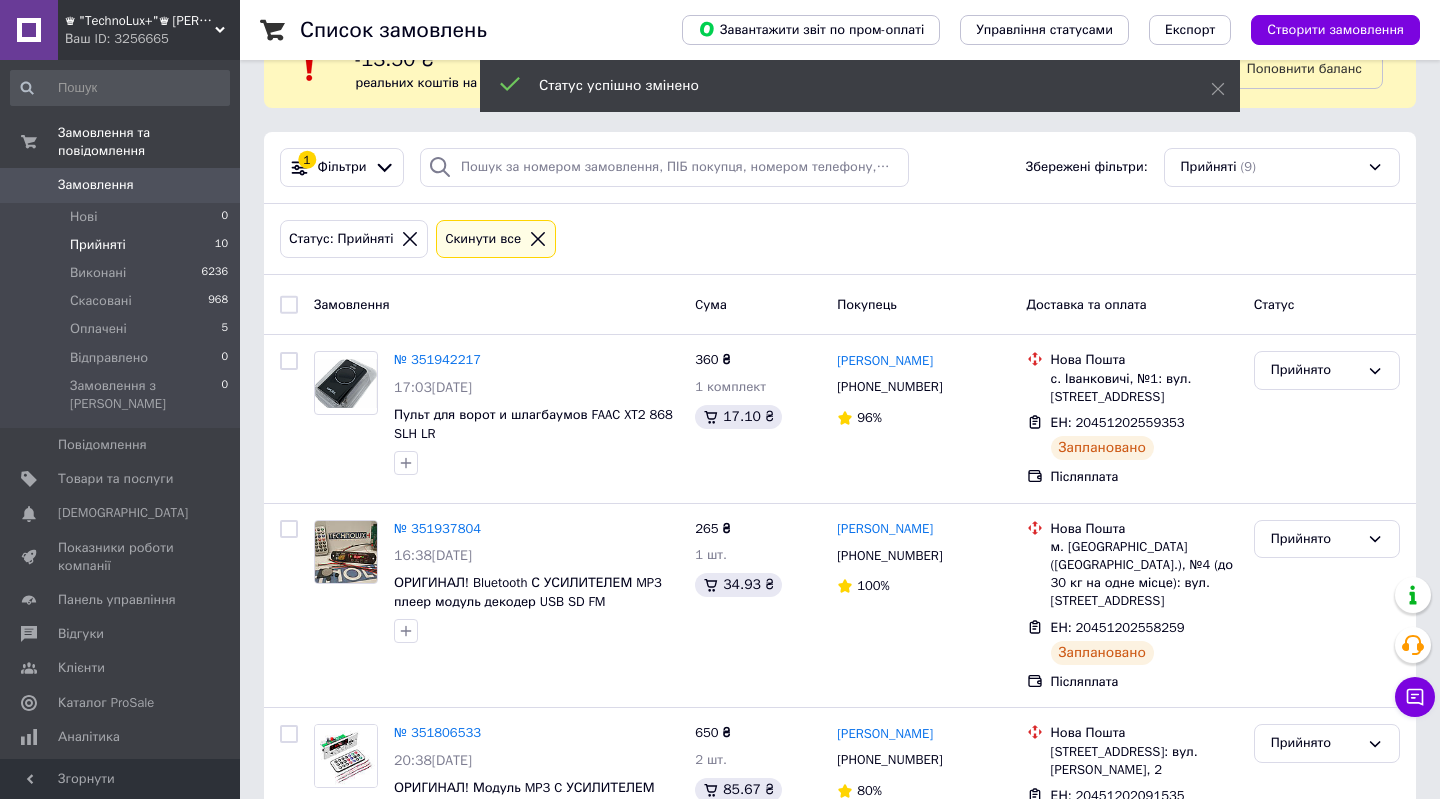 scroll, scrollTop: 0, scrollLeft: 0, axis: both 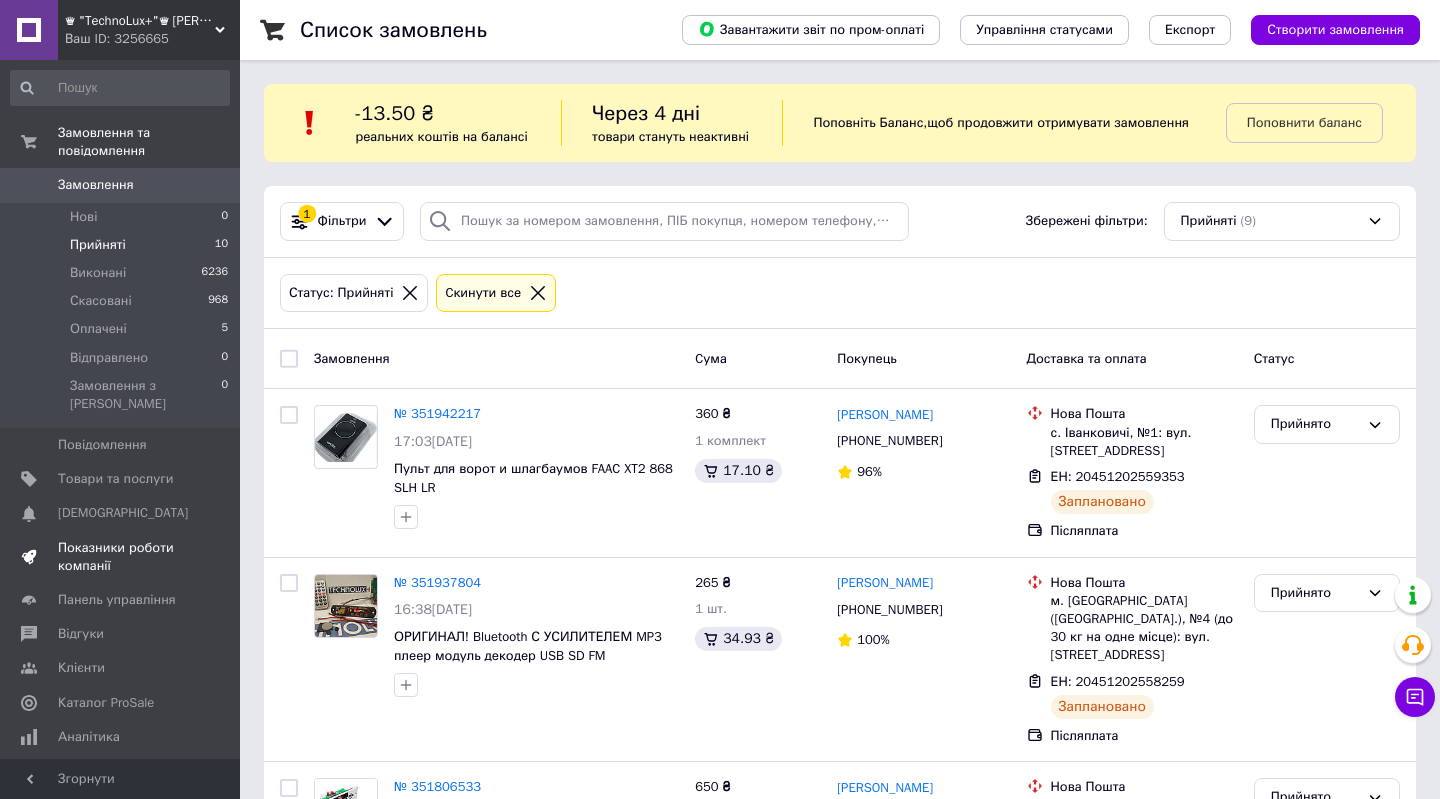 click on "Показники роботи компанії" at bounding box center [121, 557] 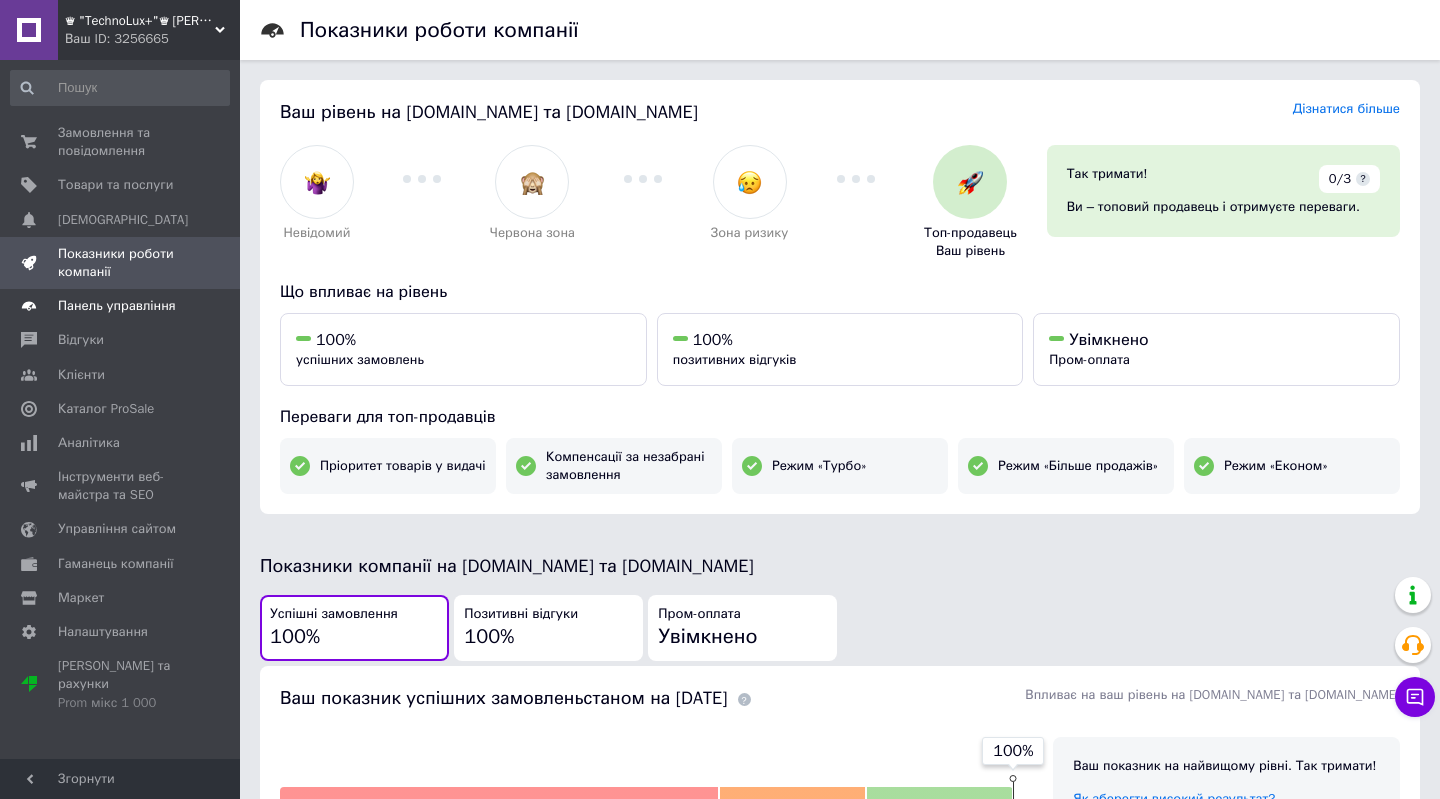 click on "Панель управління" at bounding box center [117, 306] 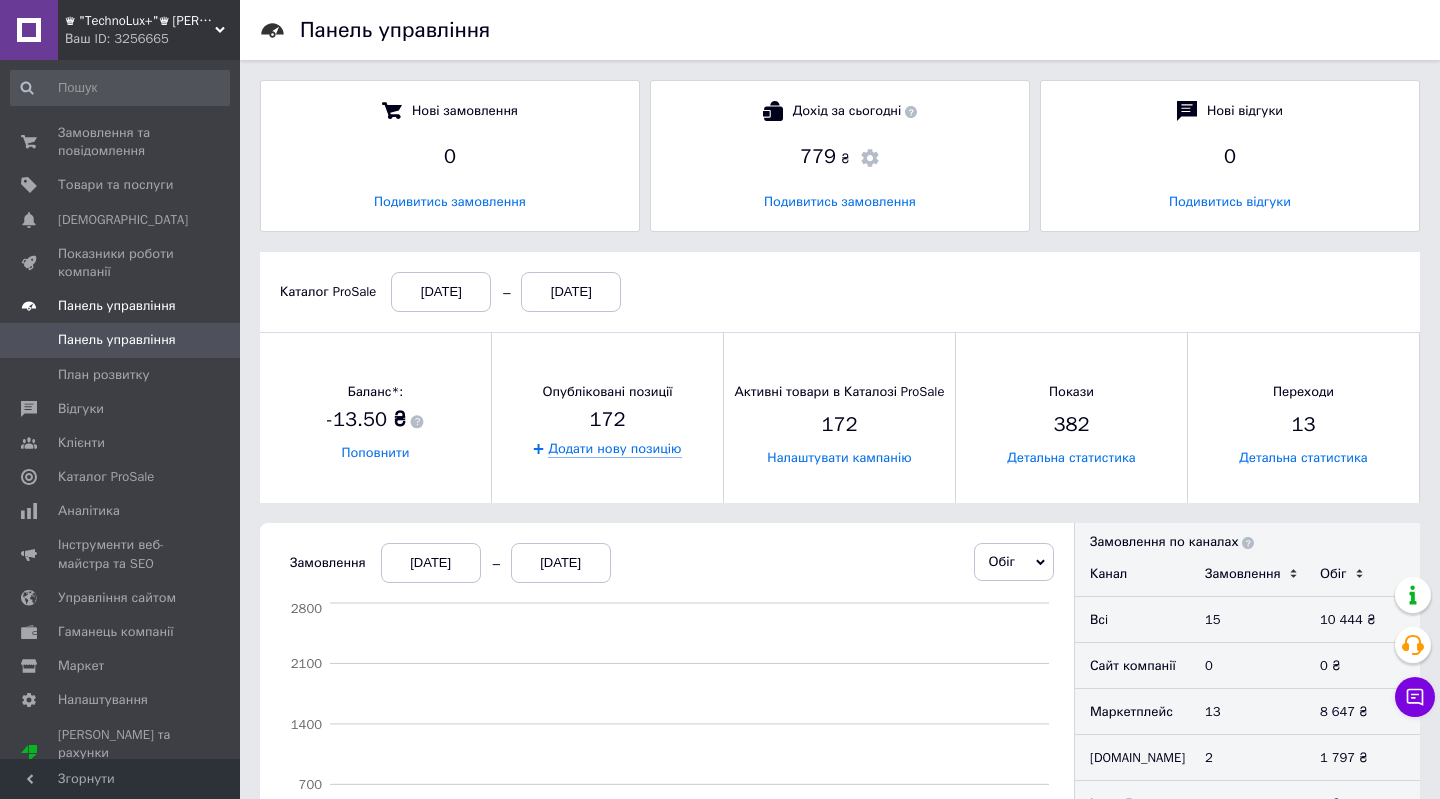 scroll, scrollTop: 10, scrollLeft: 9, axis: both 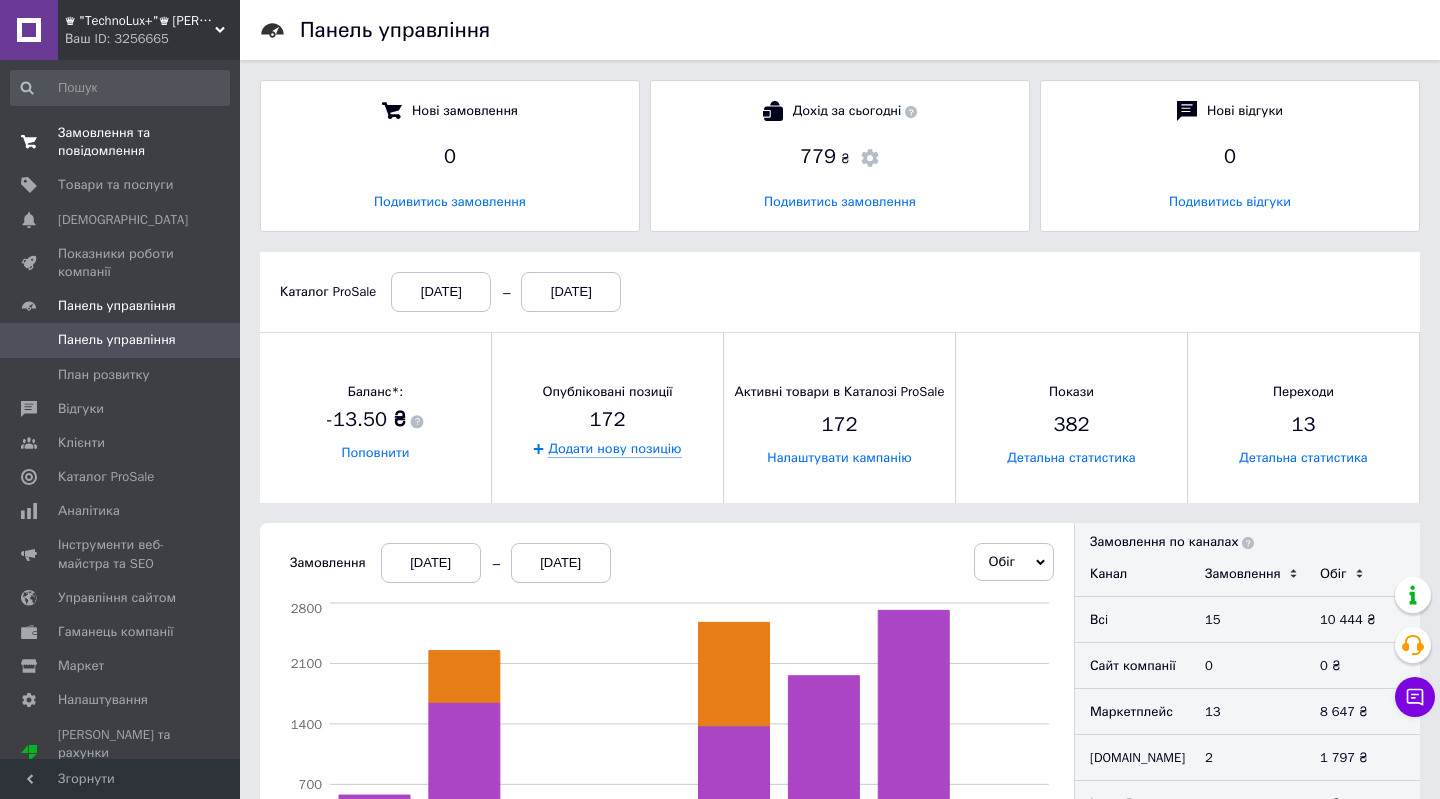 click on "Замовлення та повідомлення" at bounding box center [121, 142] 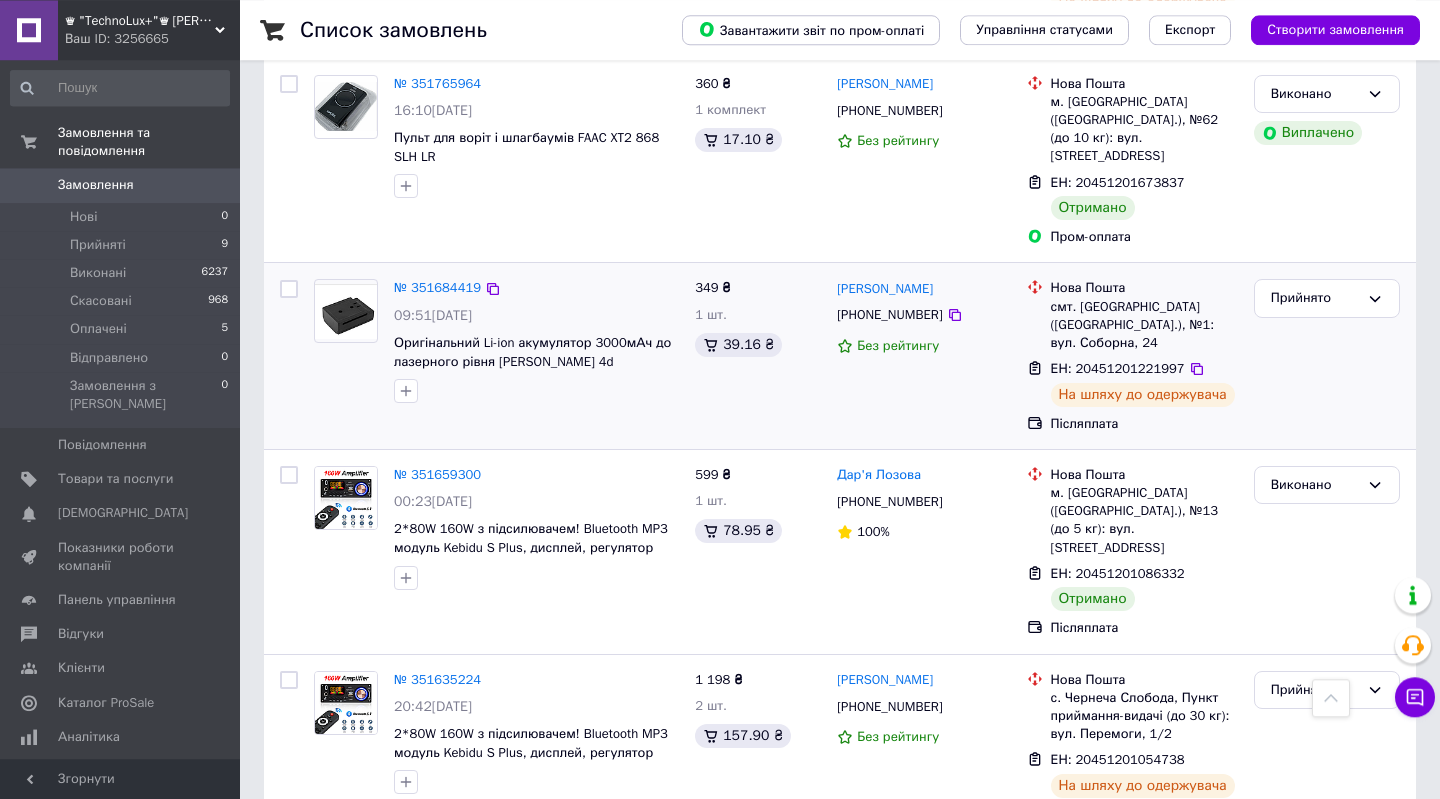 scroll, scrollTop: 936, scrollLeft: 0, axis: vertical 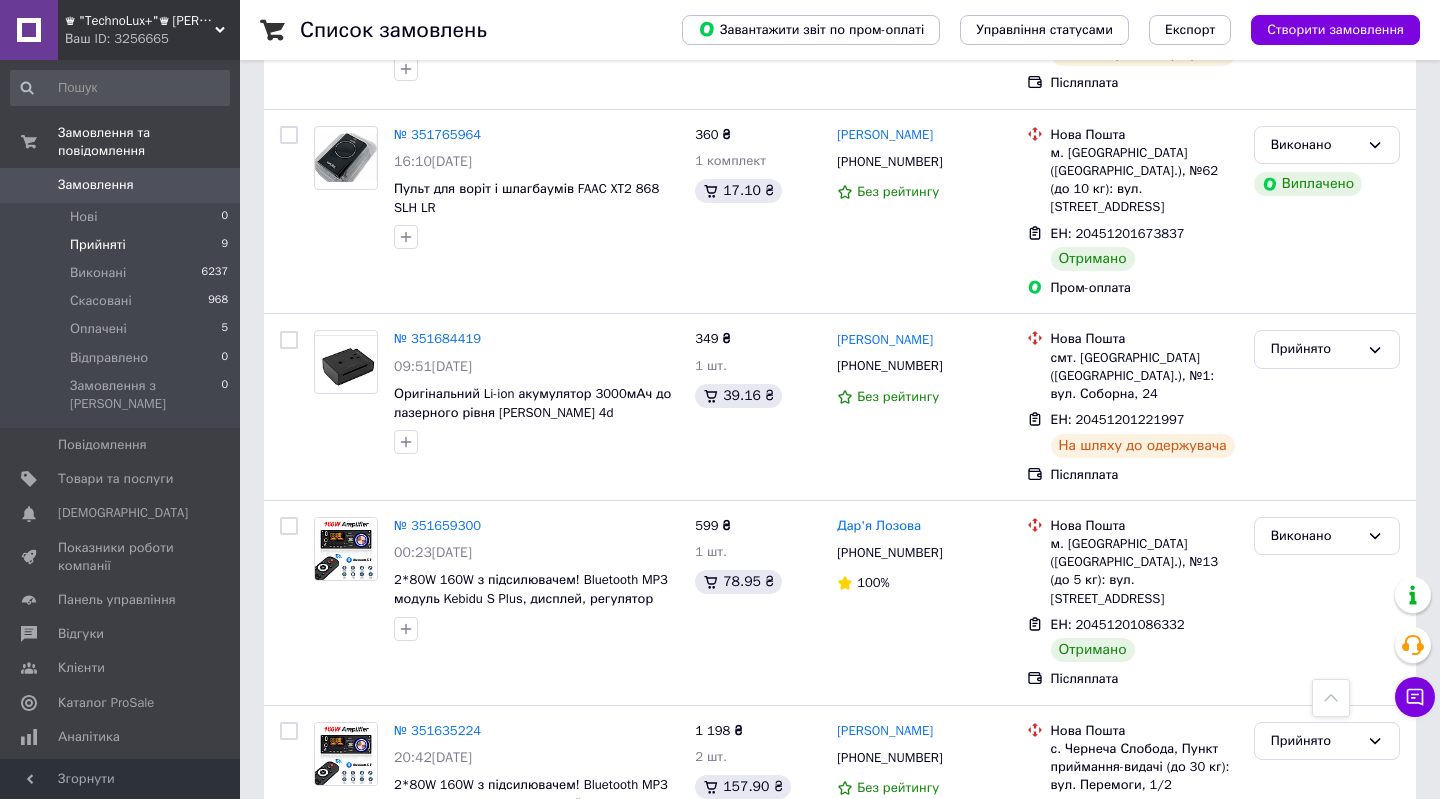 click on "Прийняті 9" at bounding box center (120, 245) 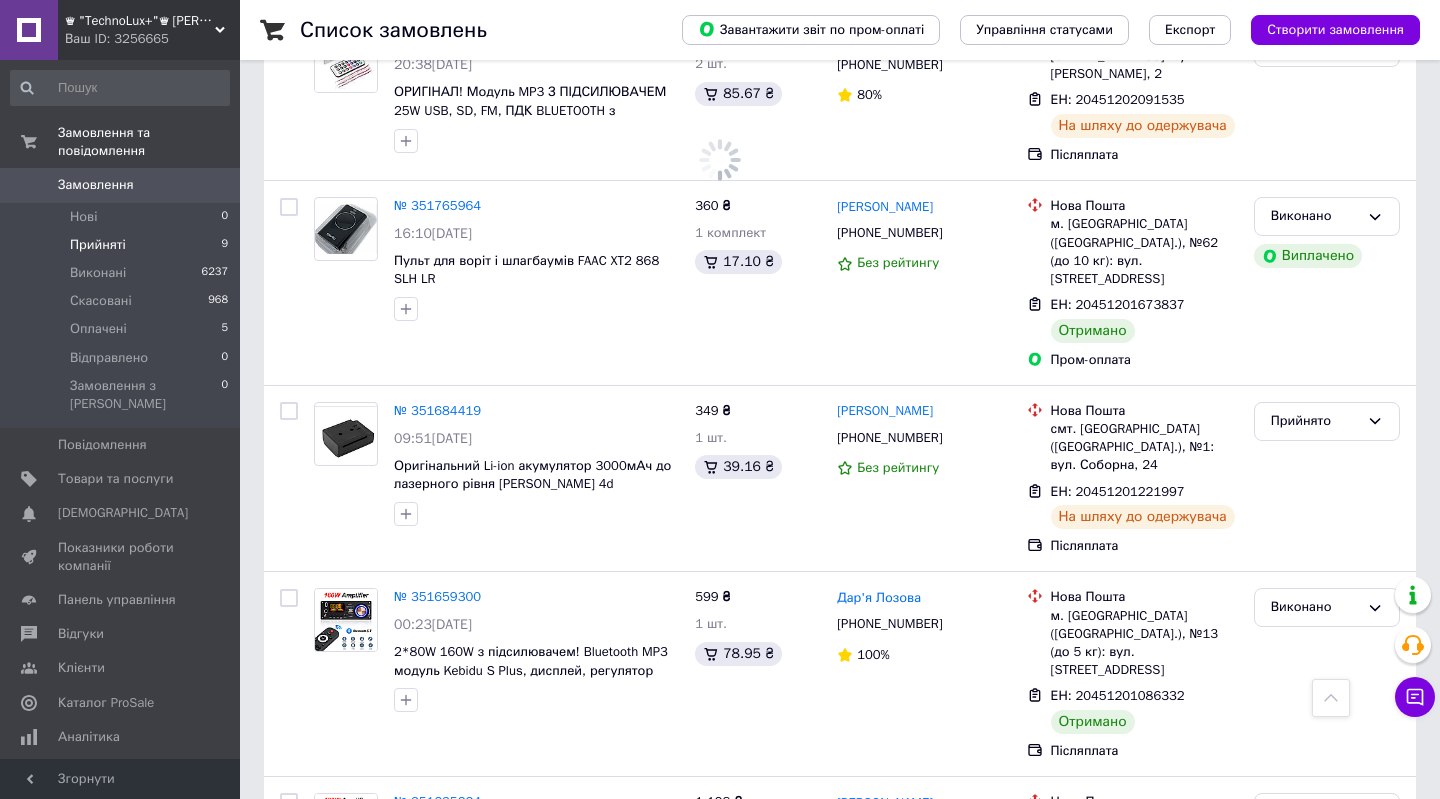 scroll, scrollTop: 1006, scrollLeft: 0, axis: vertical 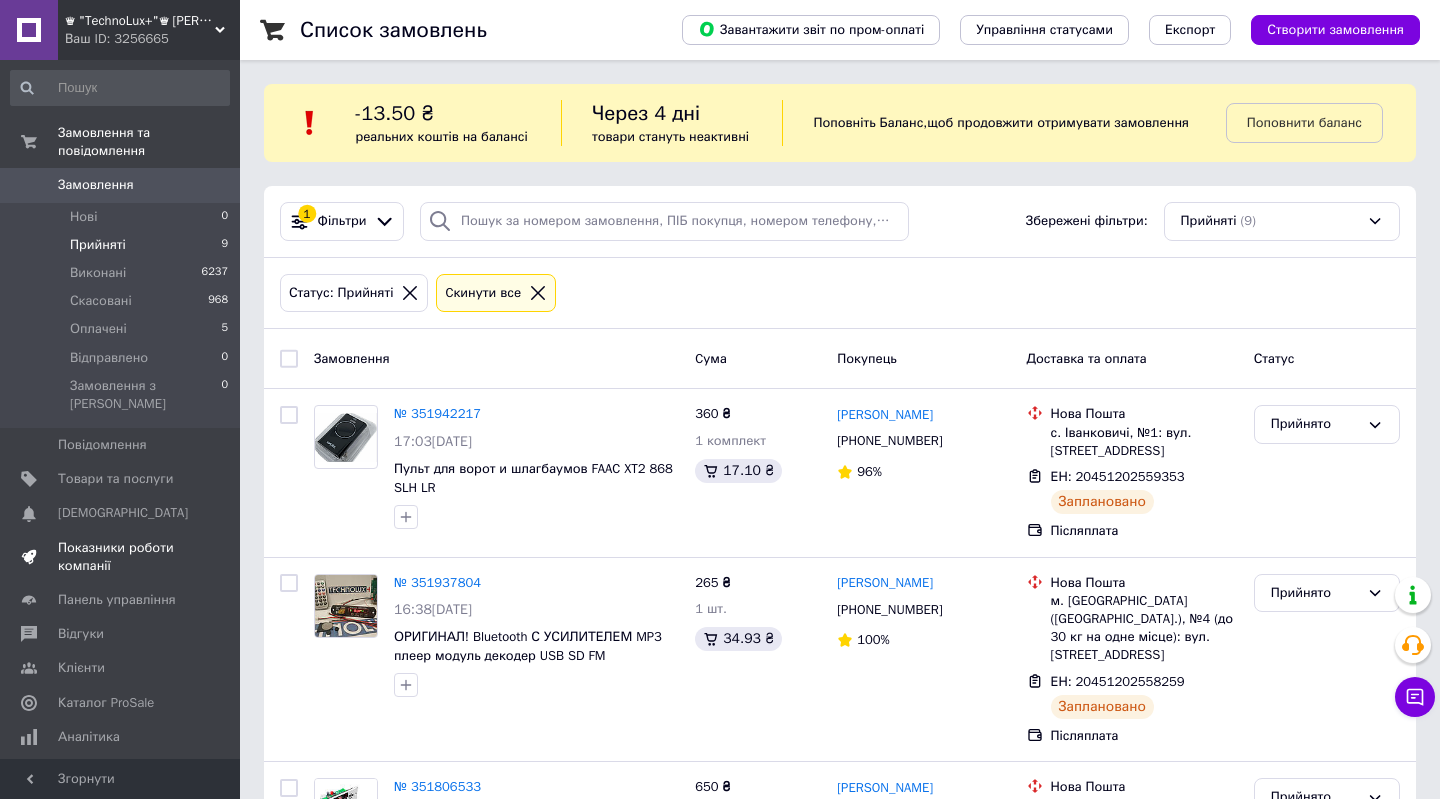 click on "Показники роботи компанії" at bounding box center (121, 557) 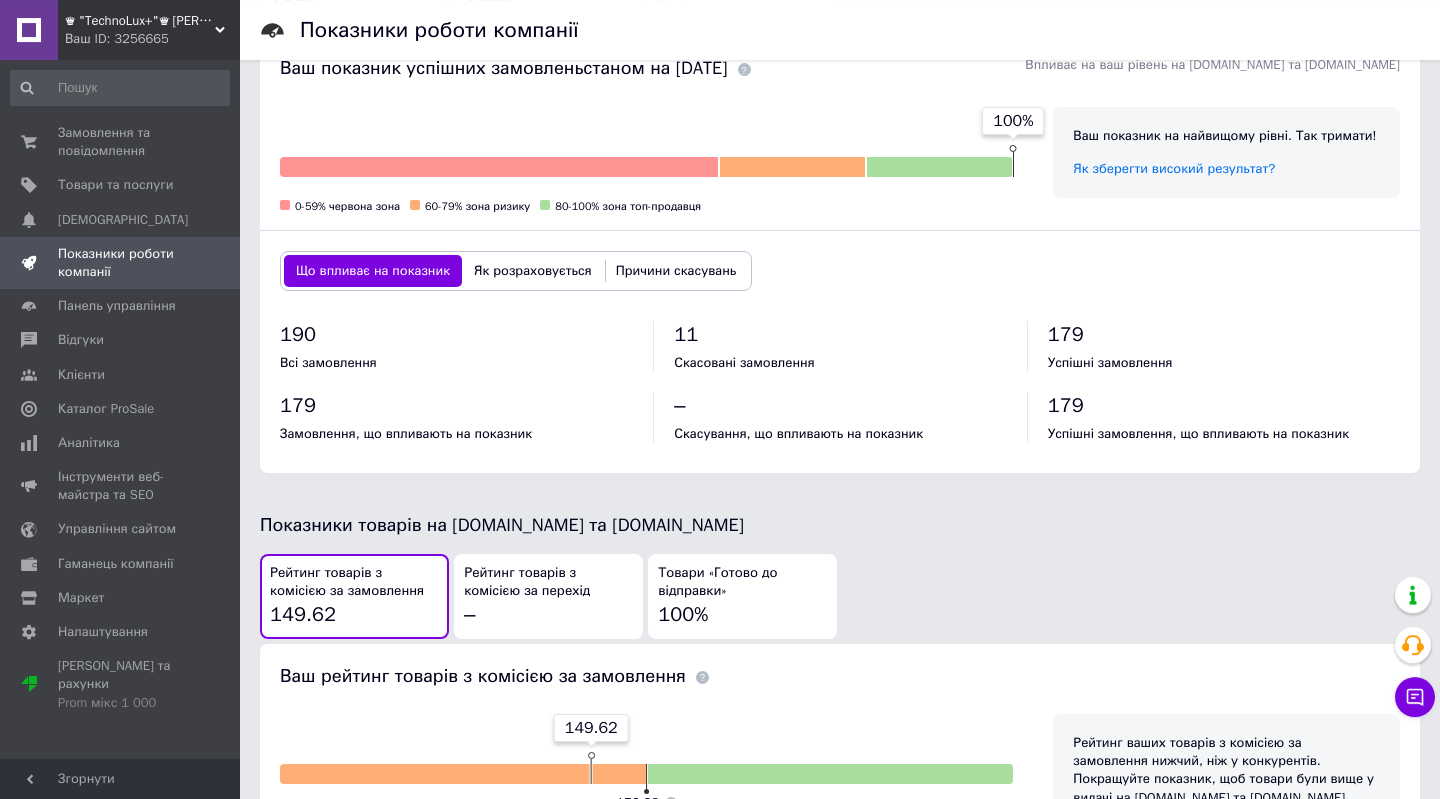 scroll, scrollTop: 728, scrollLeft: 0, axis: vertical 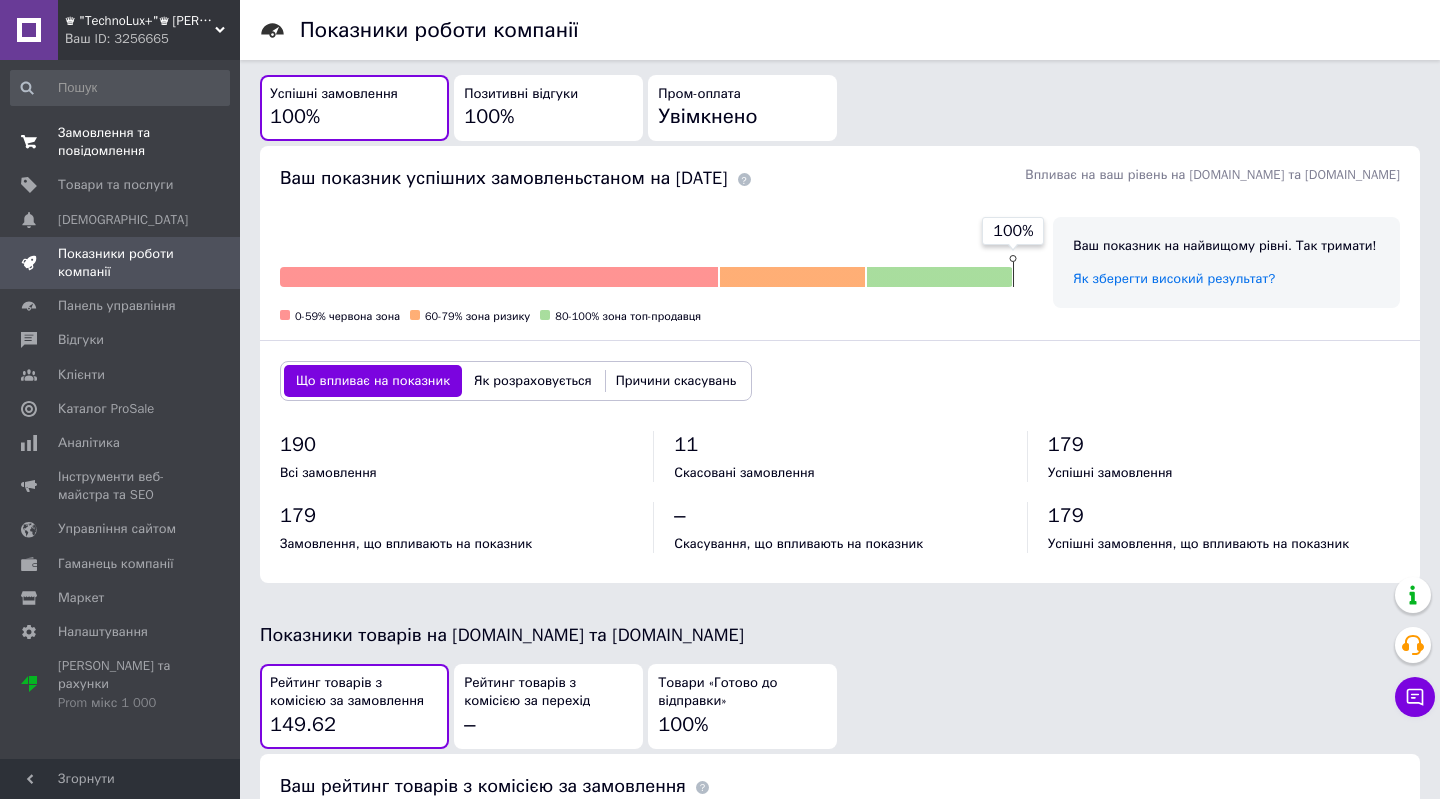 click on "Замовлення та повідомлення" at bounding box center [121, 142] 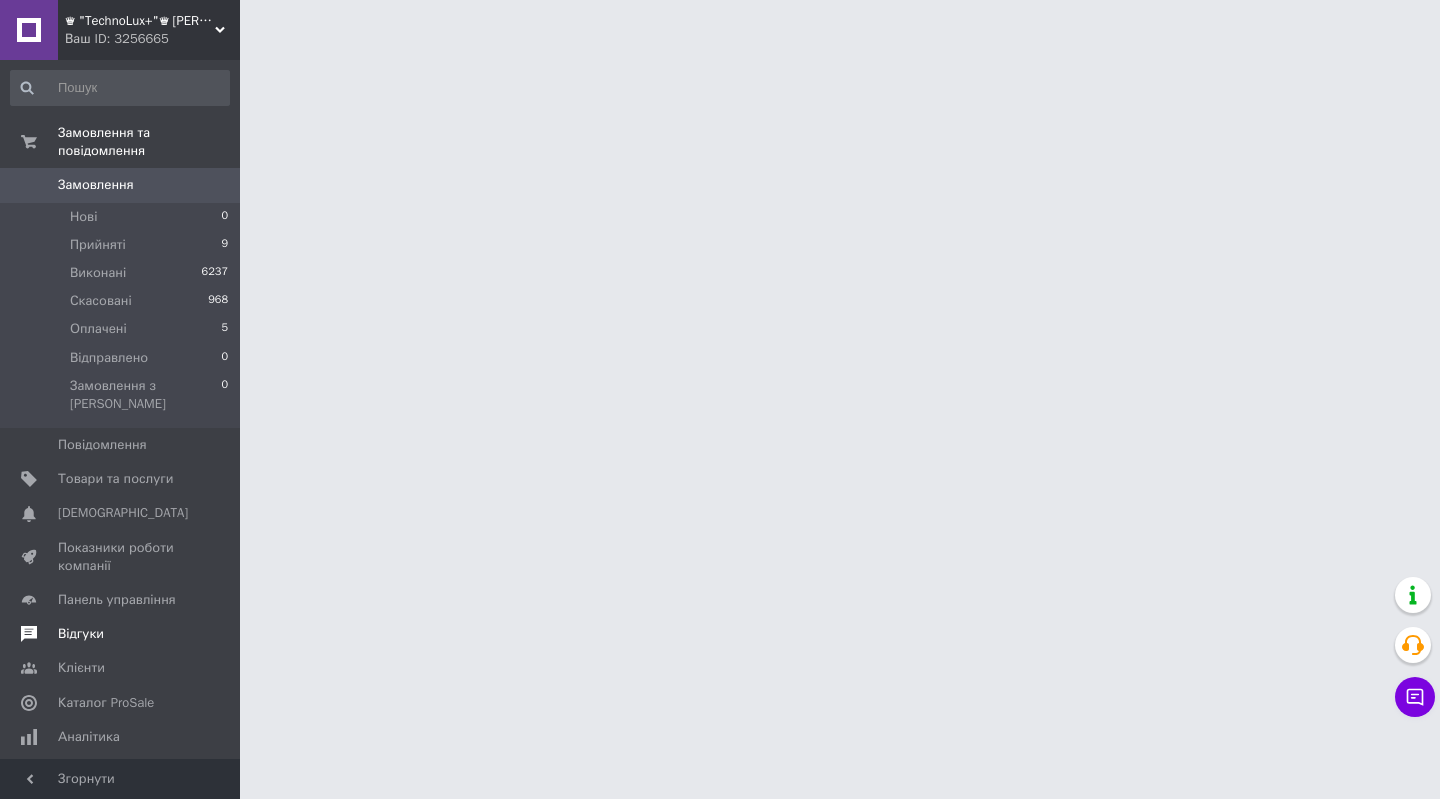 scroll, scrollTop: 0, scrollLeft: 0, axis: both 